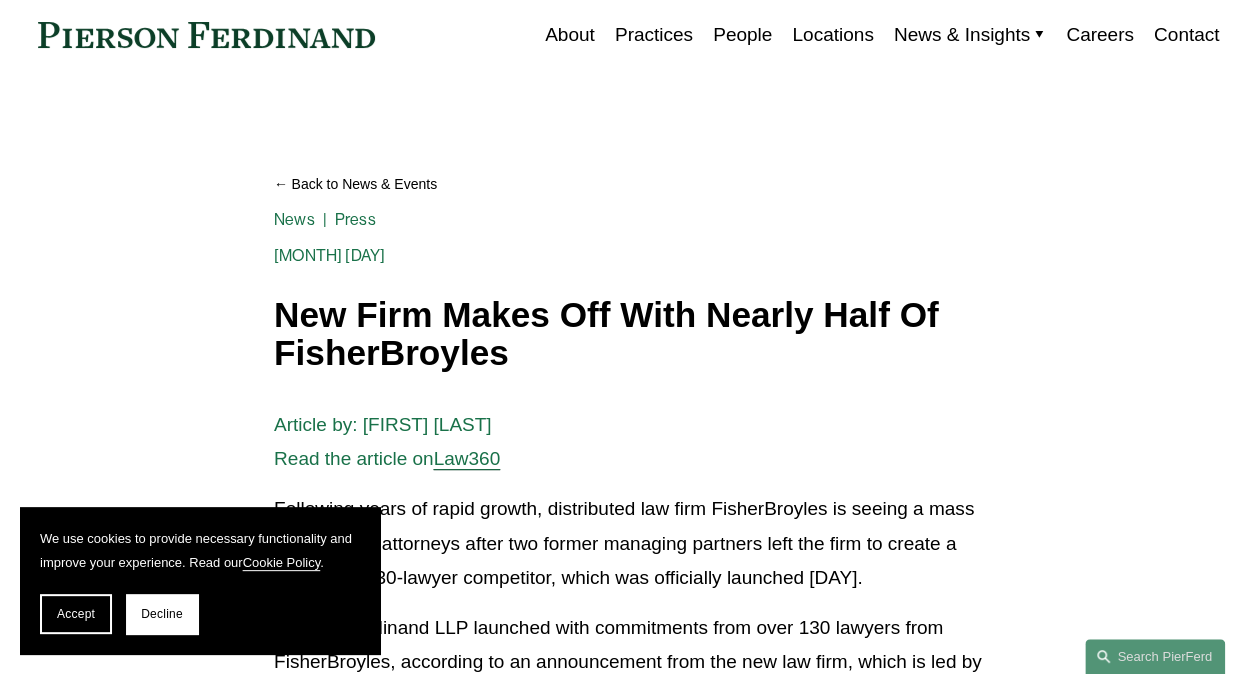 scroll, scrollTop: 200, scrollLeft: 0, axis: vertical 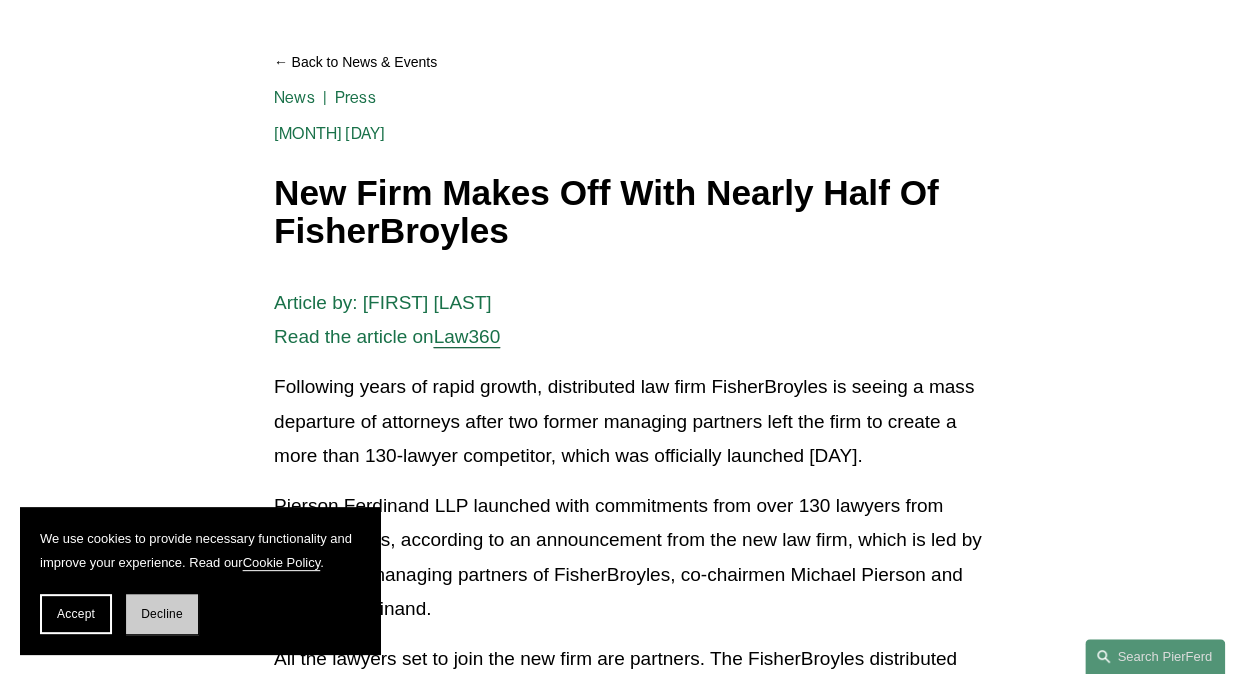 click on "Decline" at bounding box center [162, 614] 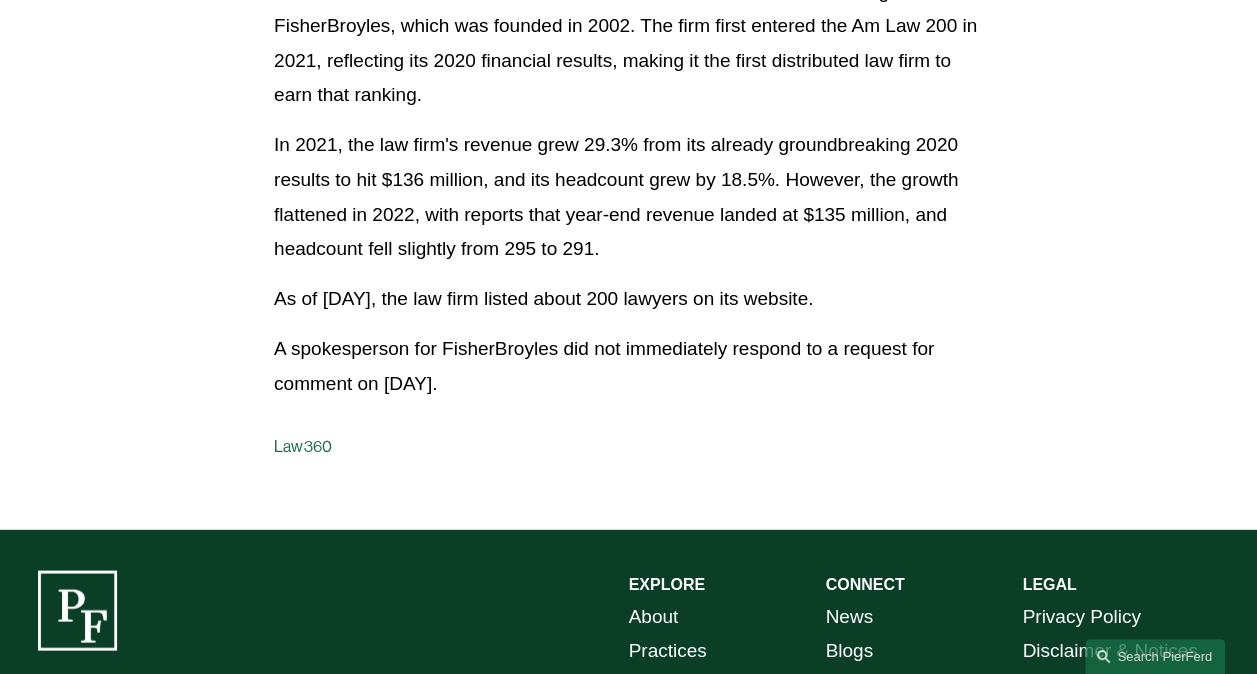 scroll, scrollTop: 1978, scrollLeft: 0, axis: vertical 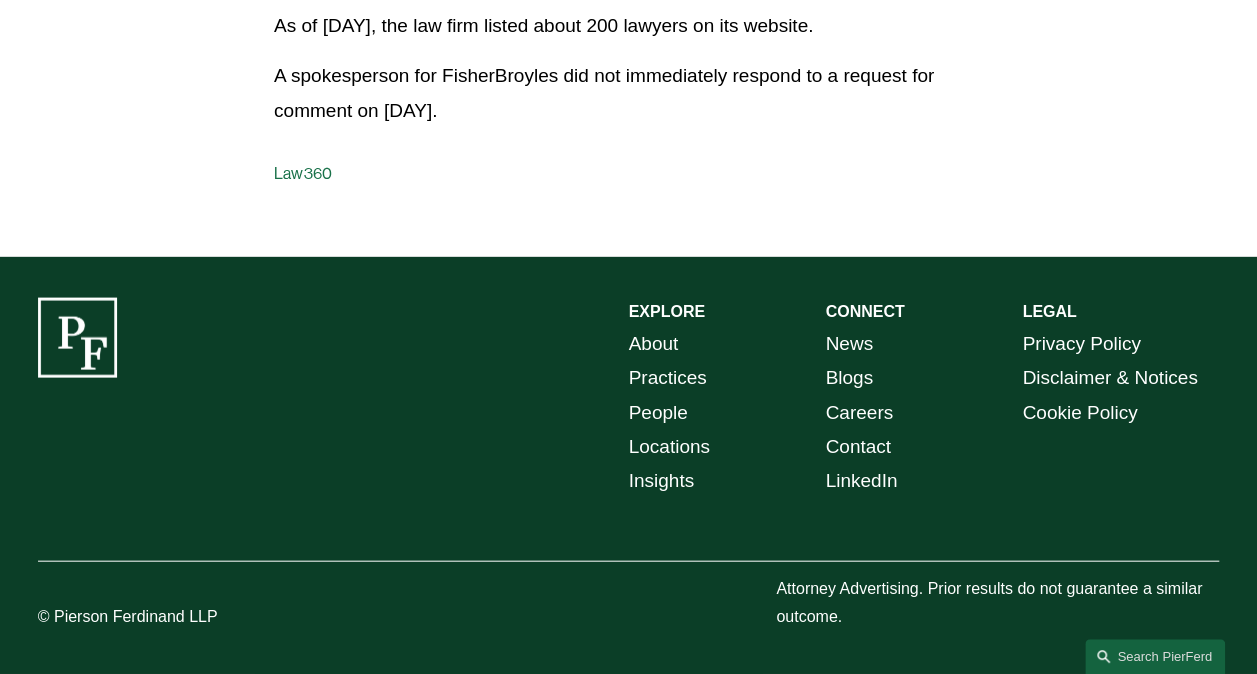 click on "Locations" at bounding box center [669, 447] 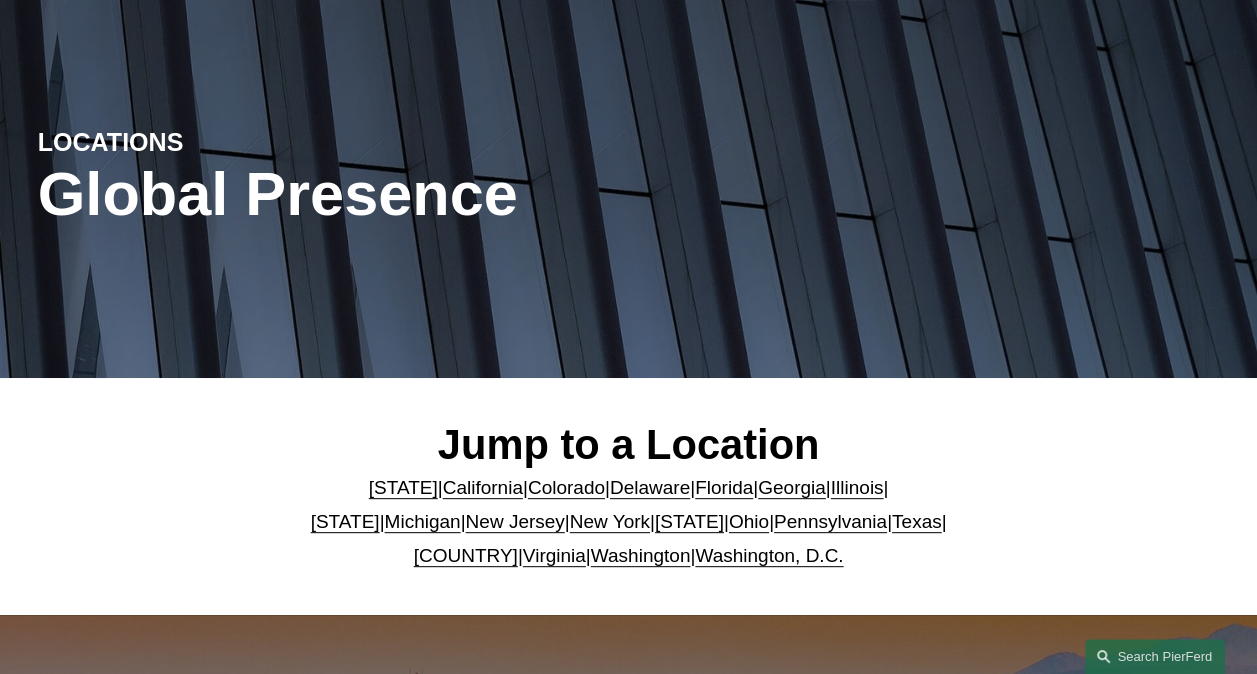 scroll, scrollTop: 300, scrollLeft: 0, axis: vertical 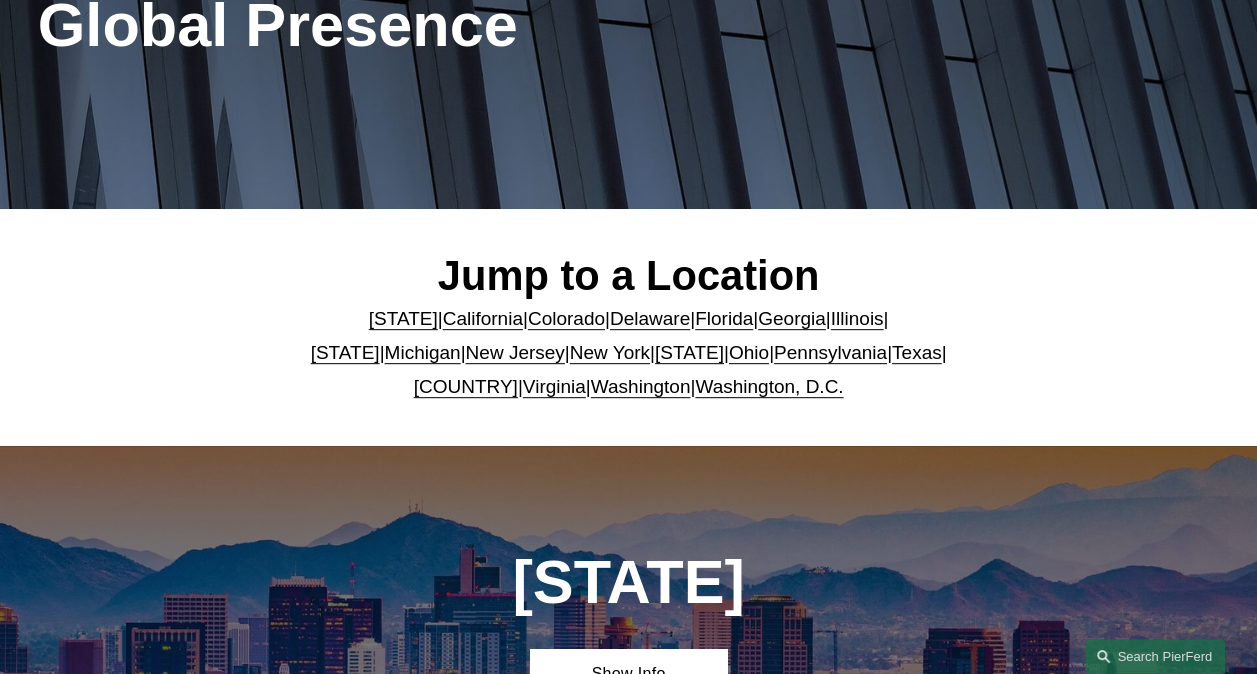 click on "[COUNTRY]" at bounding box center [466, 386] 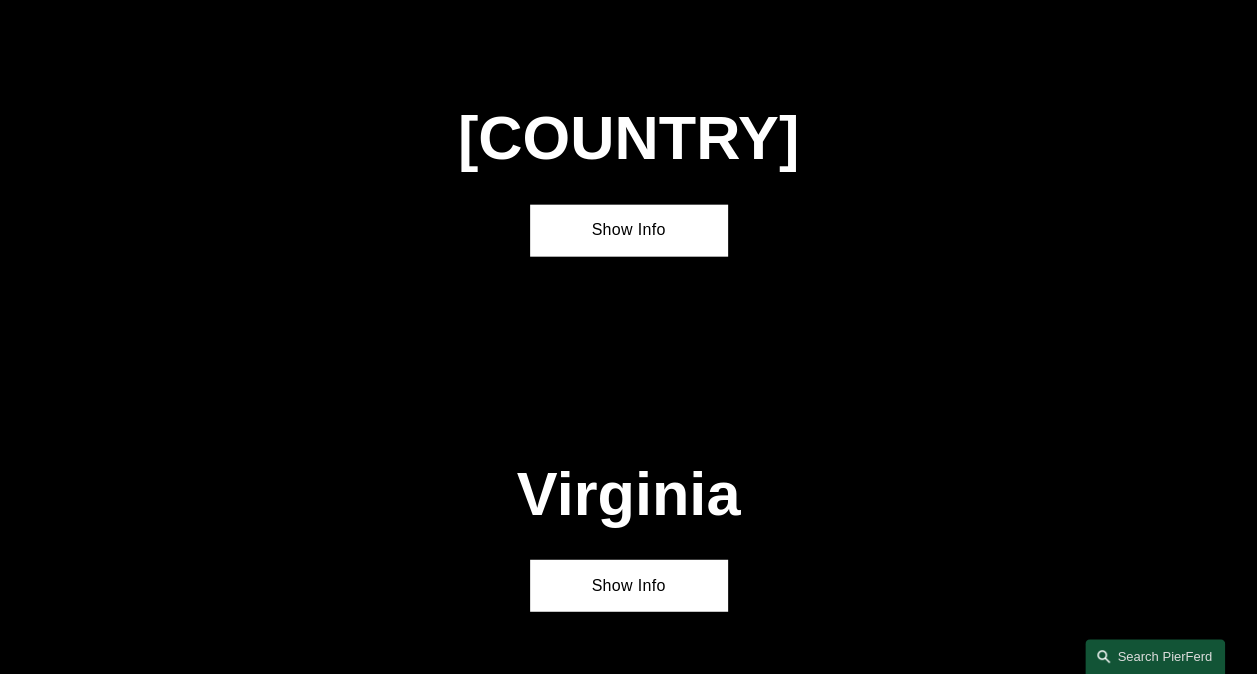 scroll, scrollTop: 6182, scrollLeft: 0, axis: vertical 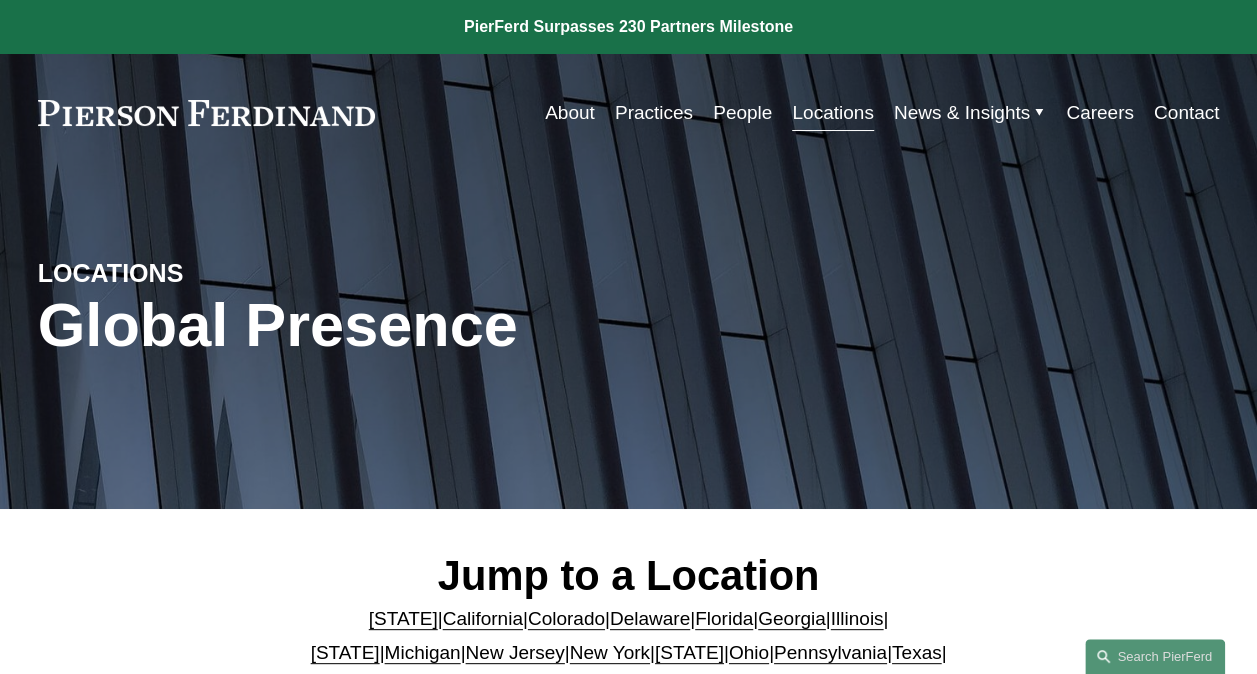 click on "People" at bounding box center [742, 113] 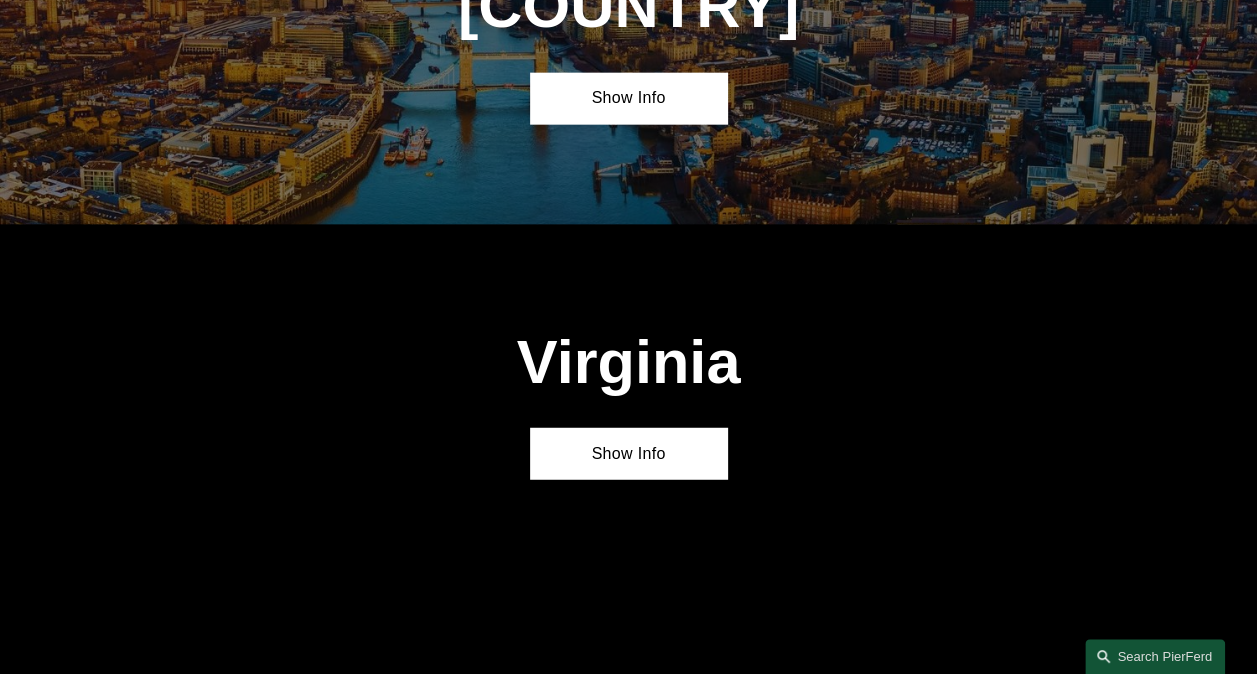 scroll, scrollTop: 5900, scrollLeft: 0, axis: vertical 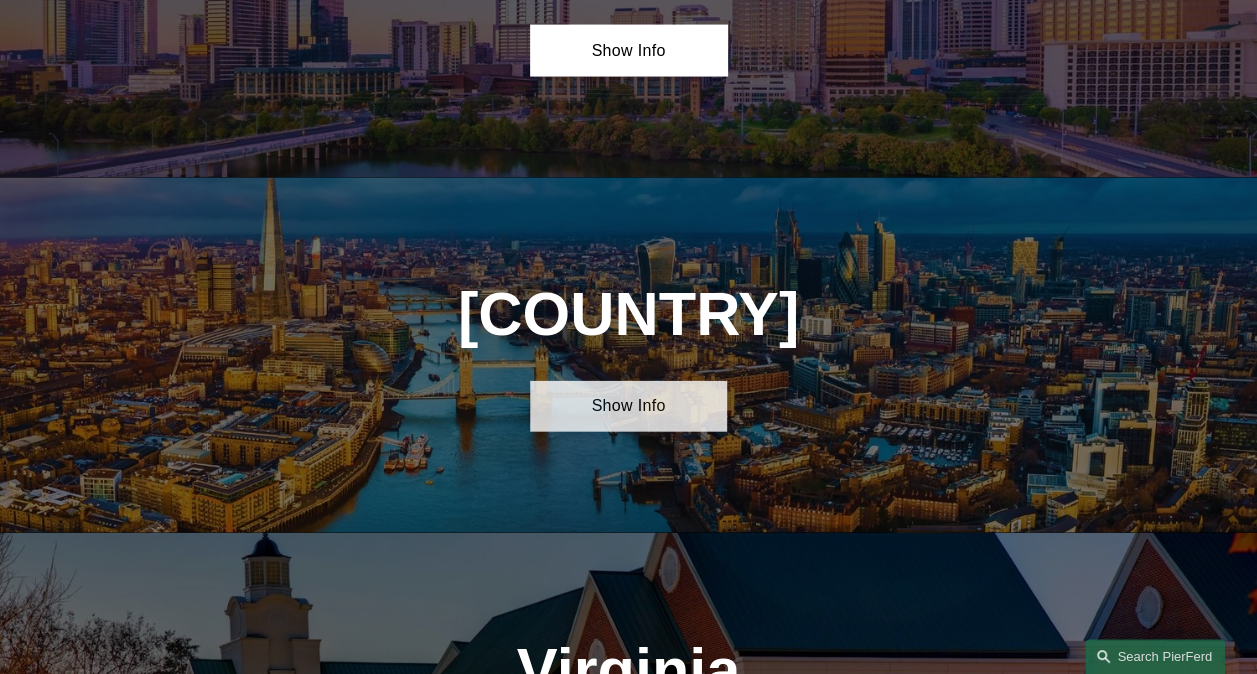 click on "Show Info" at bounding box center (628, 406) 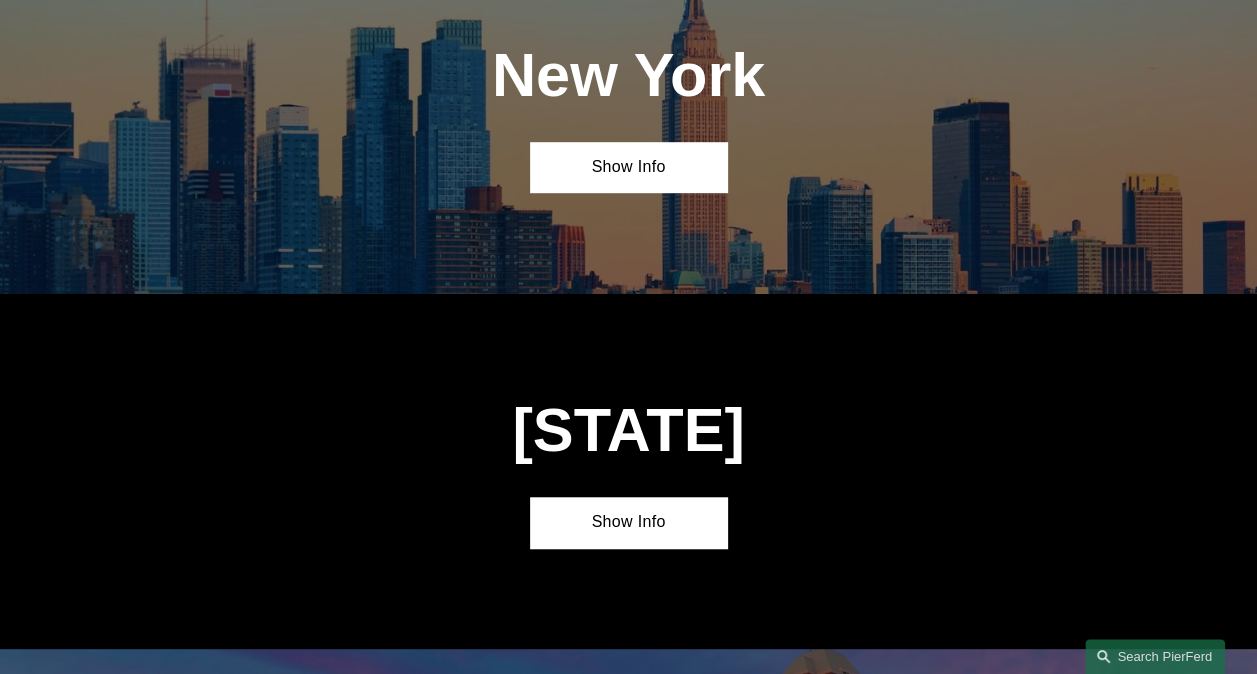 scroll, scrollTop: 4200, scrollLeft: 0, axis: vertical 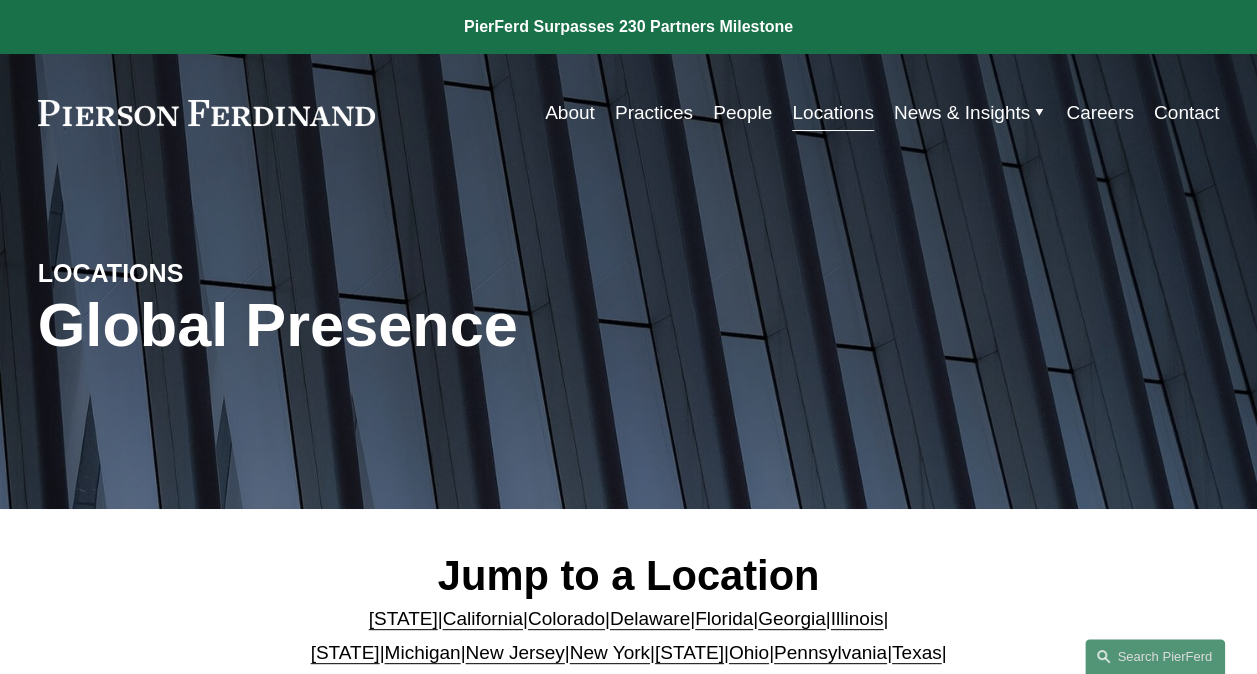 click on "People" at bounding box center (742, 113) 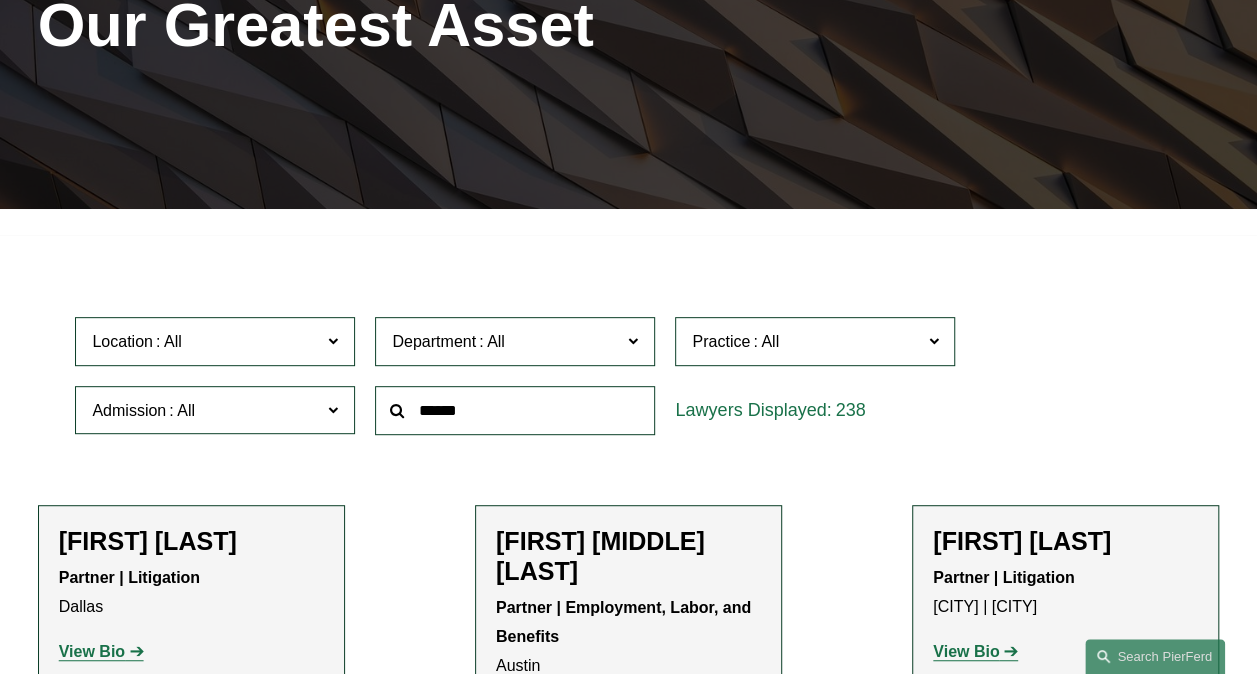 scroll, scrollTop: 500, scrollLeft: 0, axis: vertical 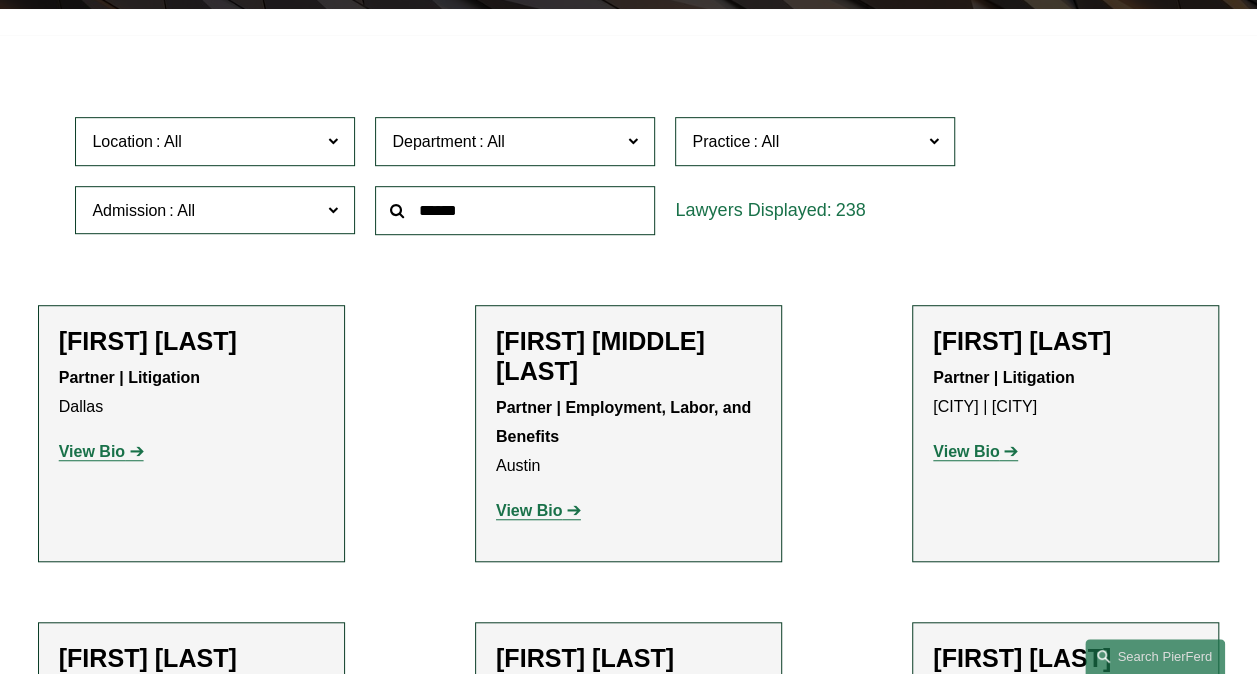 click 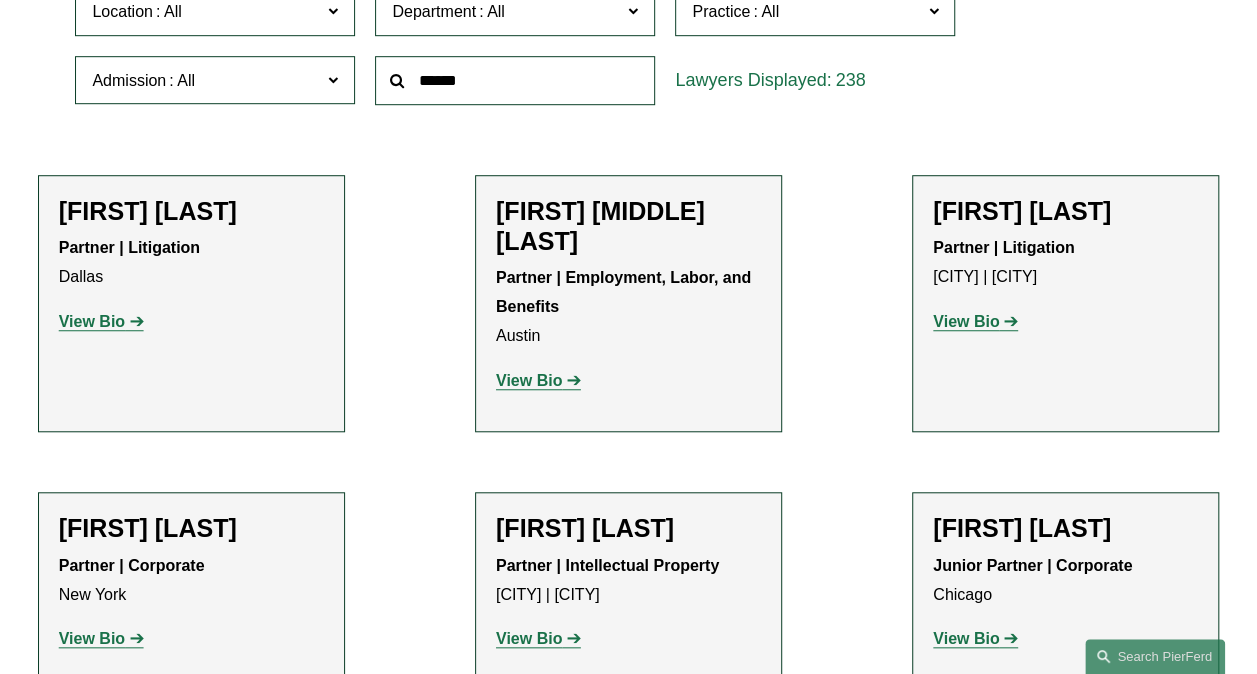 scroll, scrollTop: 600, scrollLeft: 0, axis: vertical 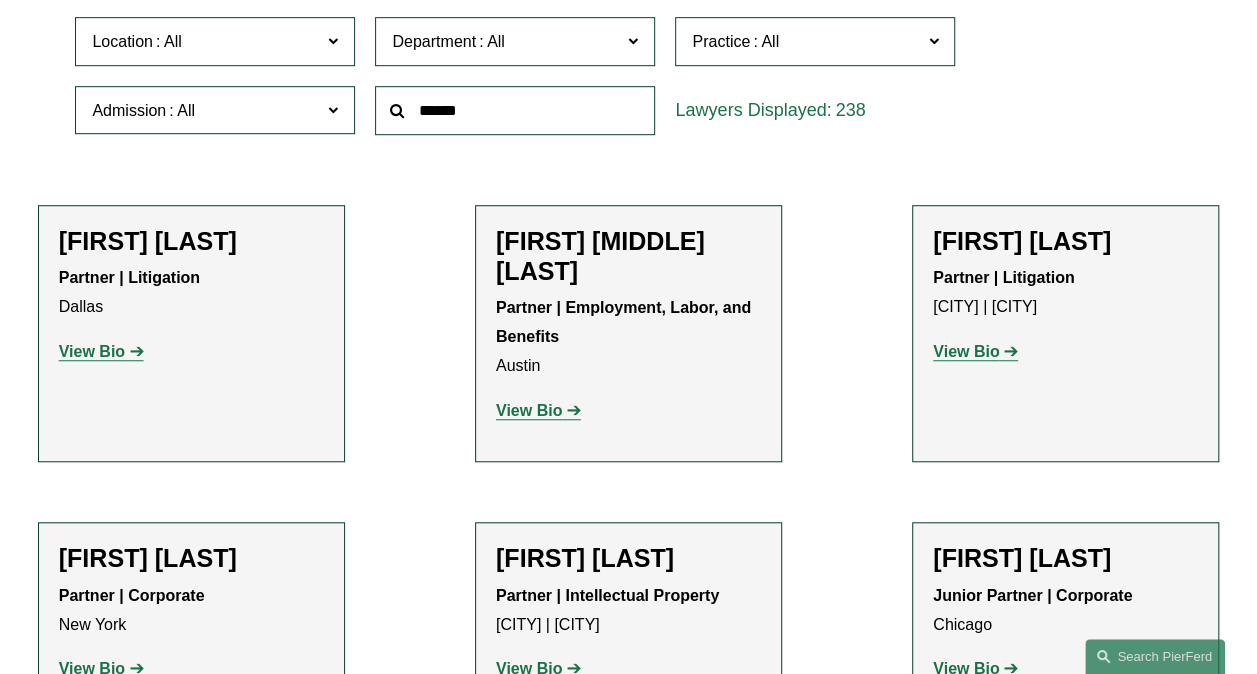 click on "Corporate" 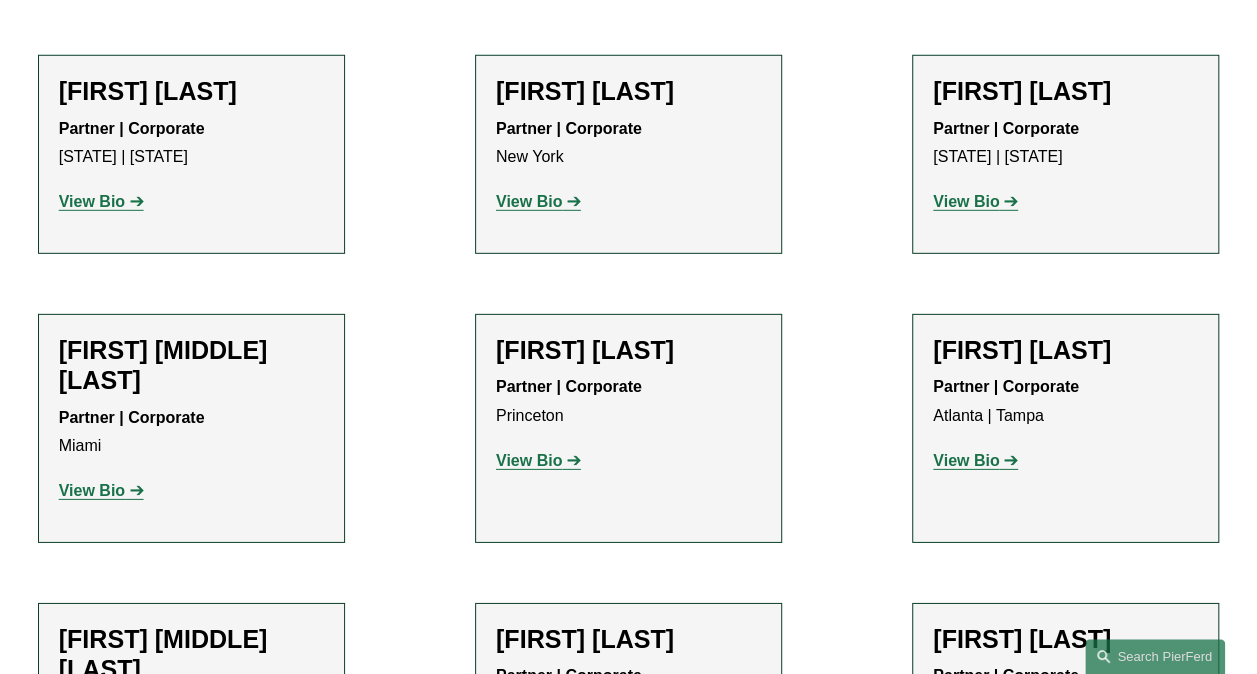 scroll, scrollTop: 10897, scrollLeft: 0, axis: vertical 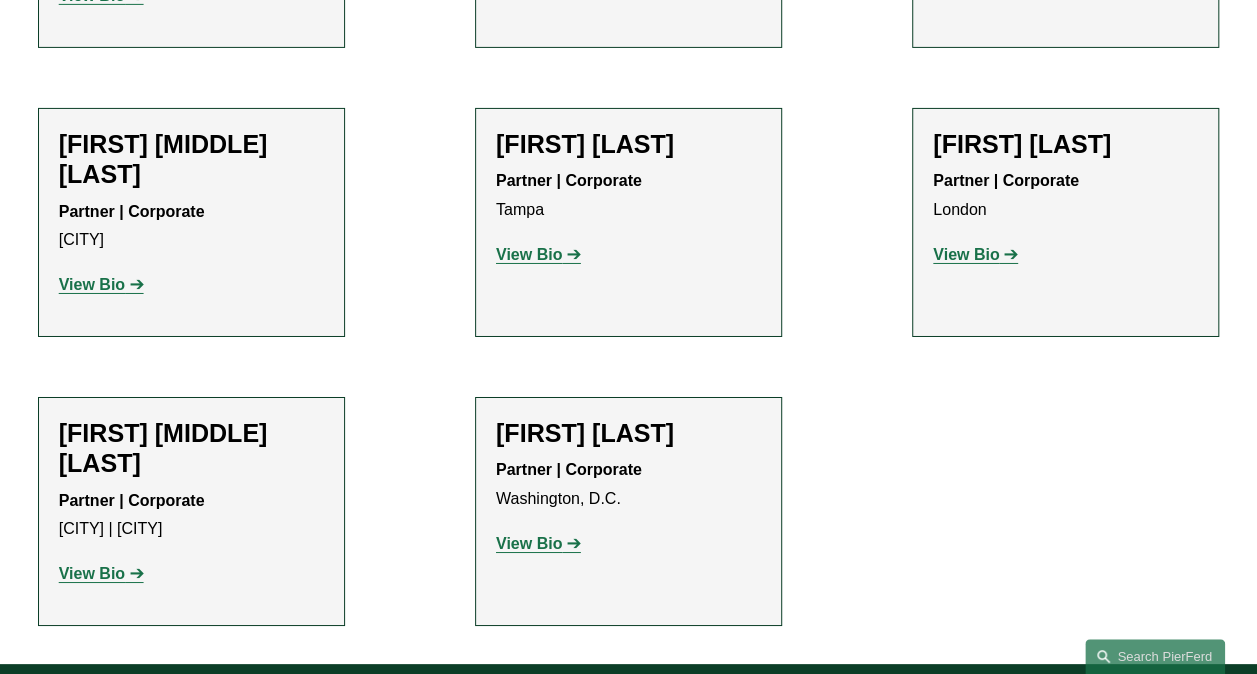 drag, startPoint x: 56, startPoint y: 615, endPoint x: 184, endPoint y: 616, distance: 128.0039 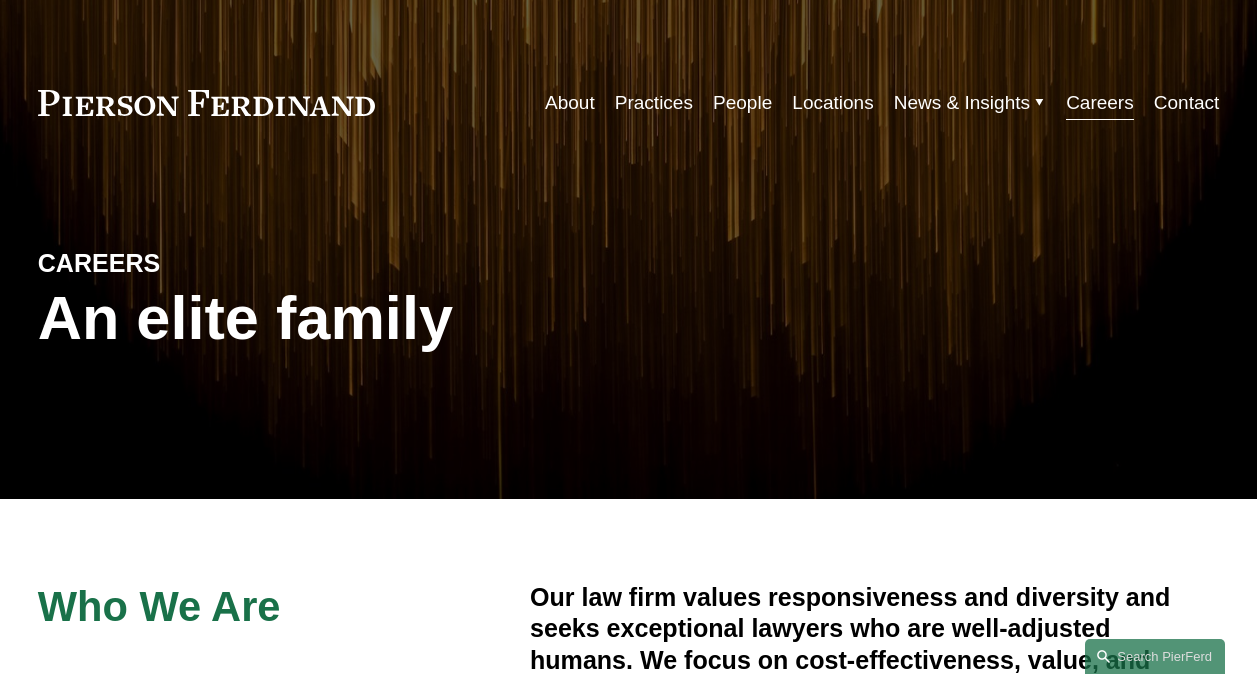 scroll, scrollTop: 0, scrollLeft: 0, axis: both 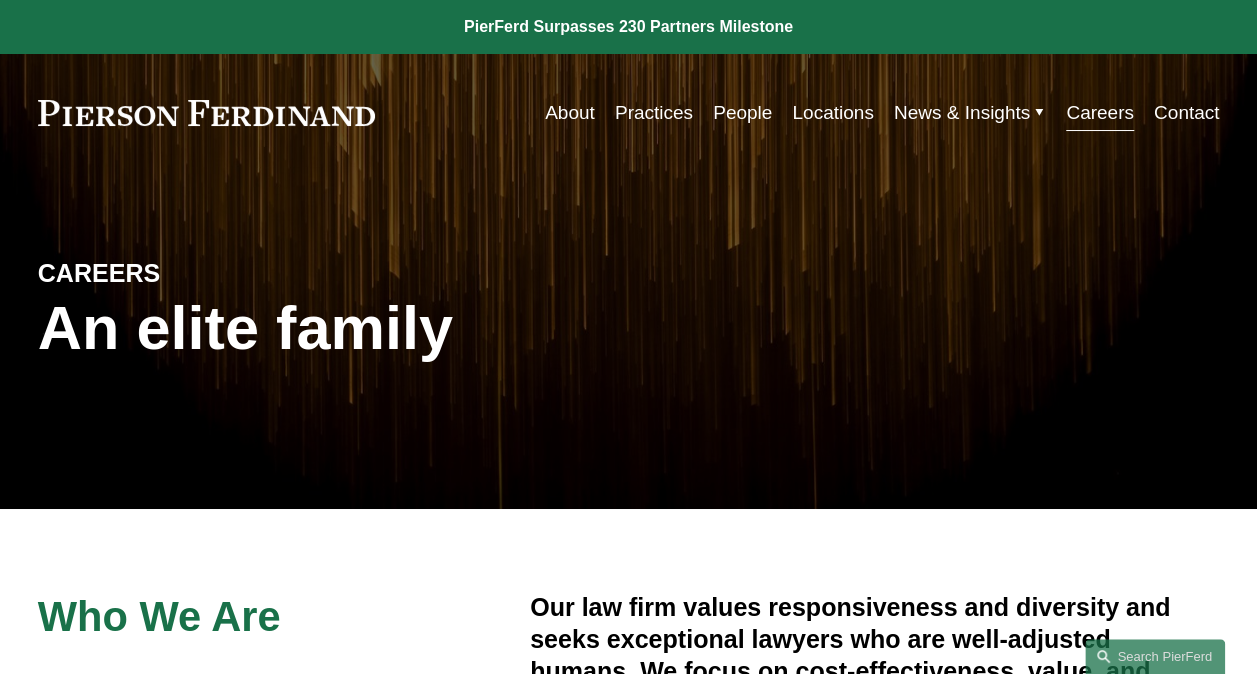 drag, startPoint x: 0, startPoint y: 0, endPoint x: 593, endPoint y: 285, distance: 657.9316 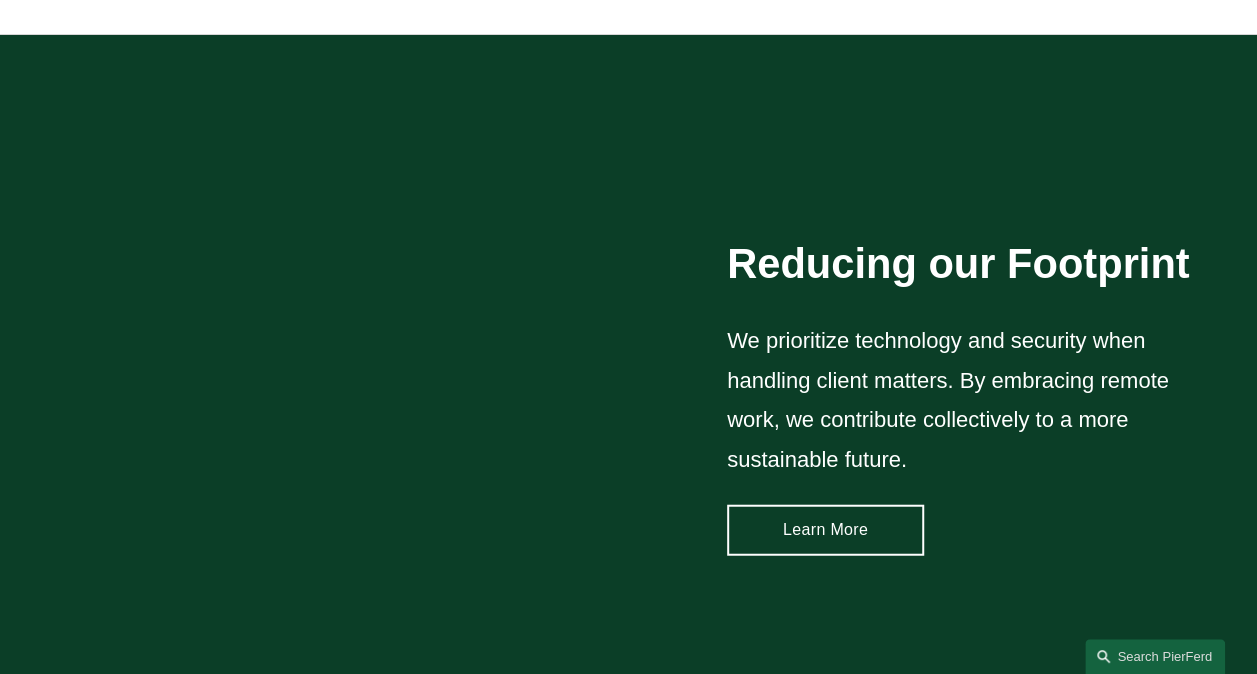 scroll, scrollTop: 2300, scrollLeft: 0, axis: vertical 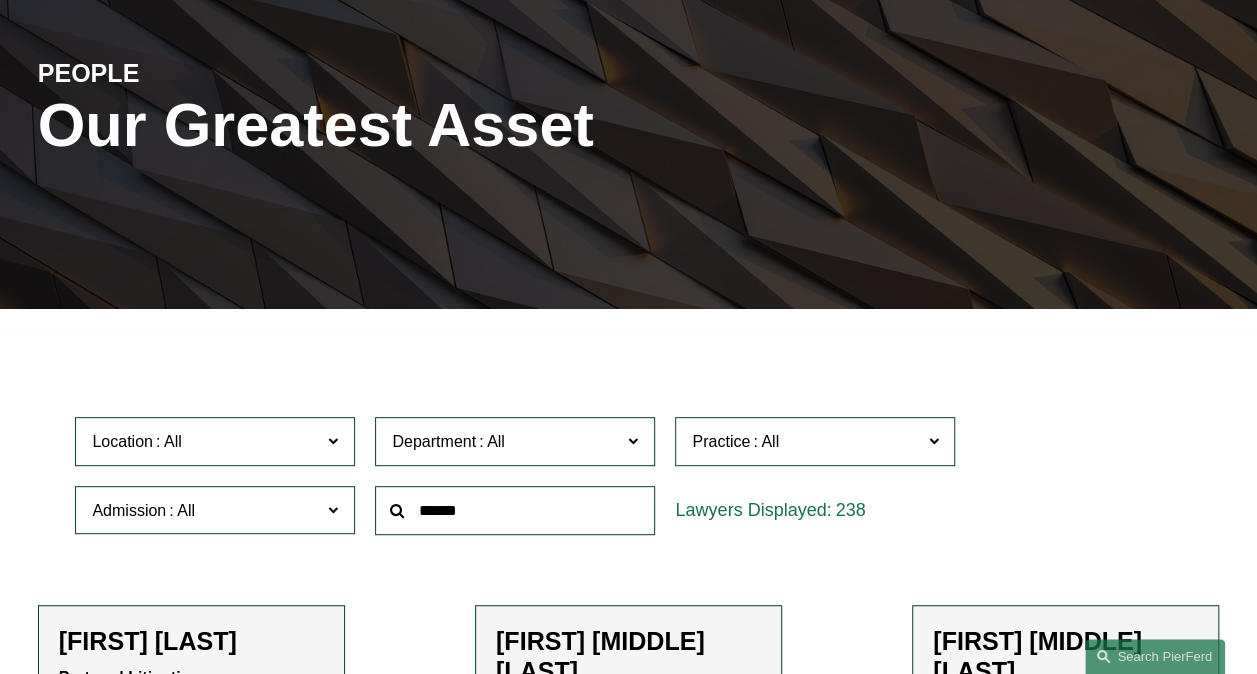 click on "Admission" 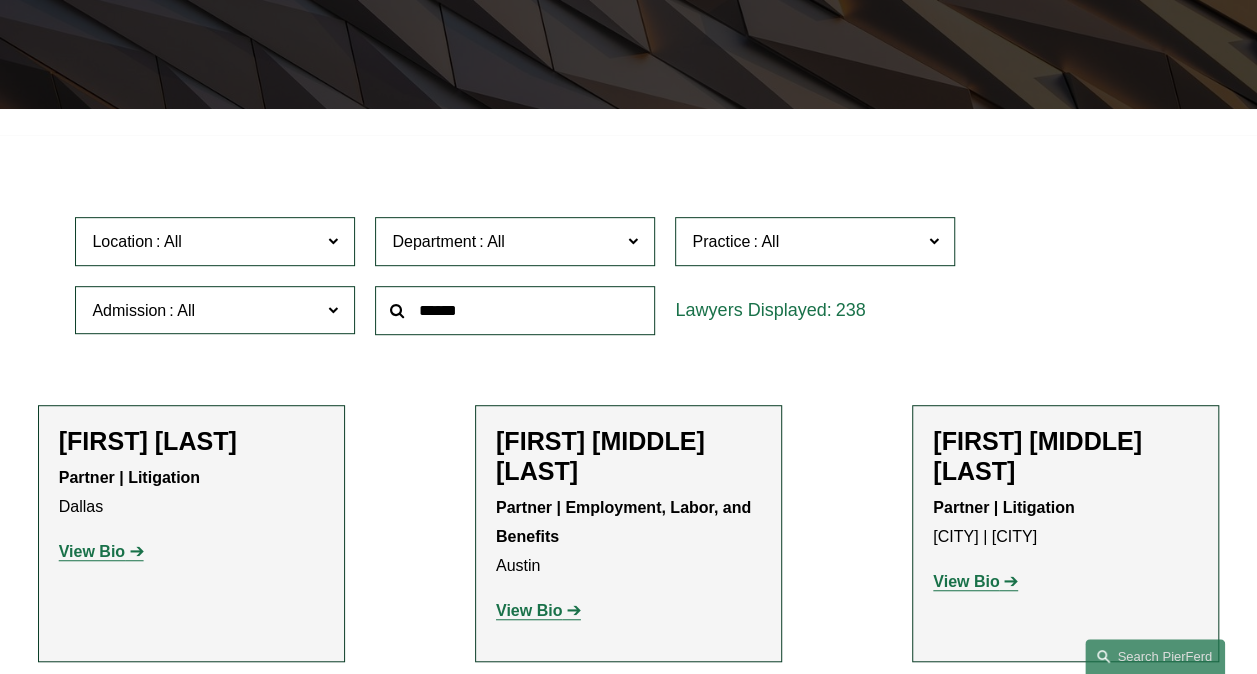 scroll, scrollTop: 500, scrollLeft: 0, axis: vertical 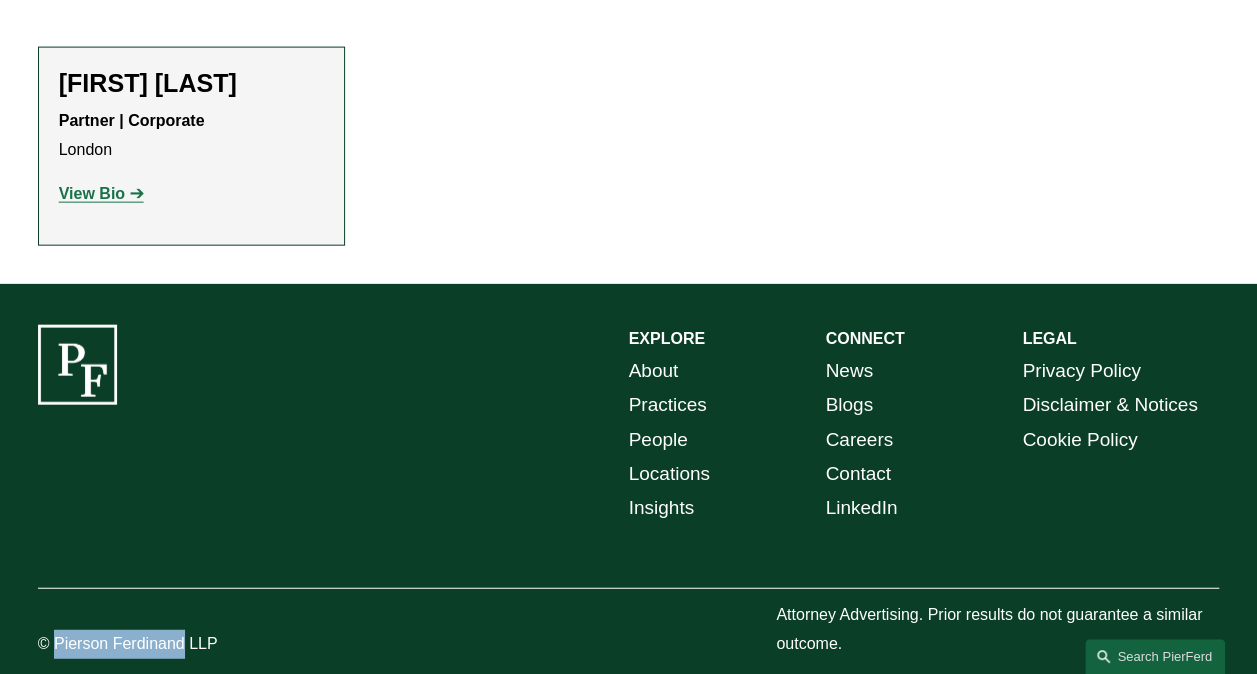 drag, startPoint x: 183, startPoint y: 616, endPoint x: 54, endPoint y: 617, distance: 129.00388 